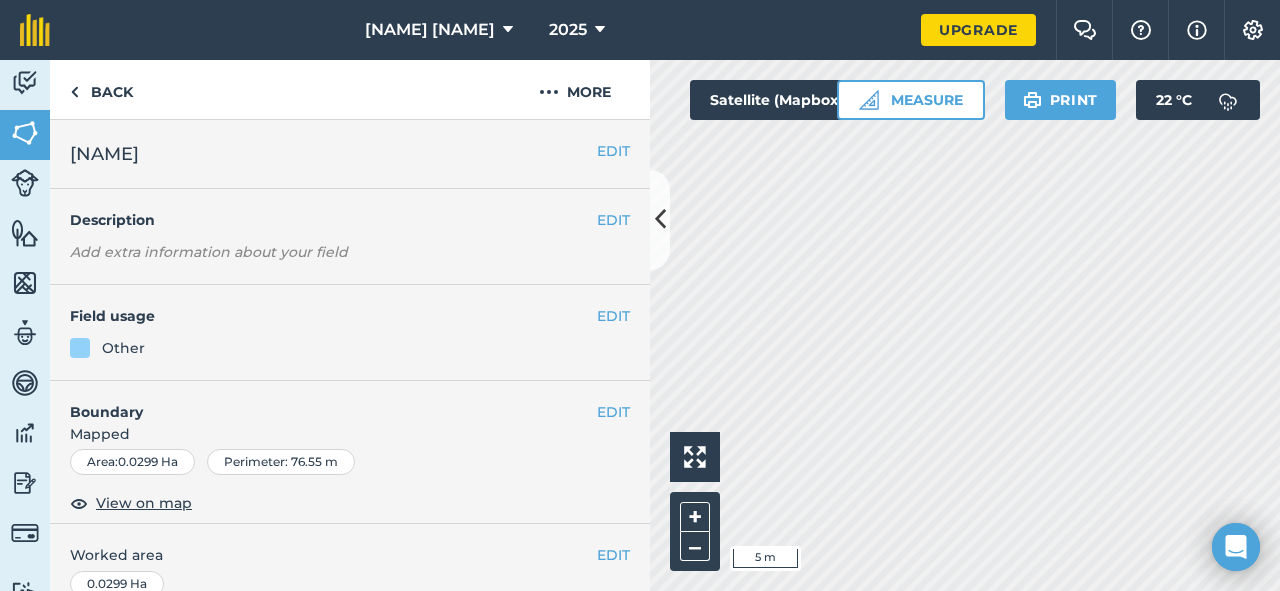 scroll, scrollTop: 0, scrollLeft: 0, axis: both 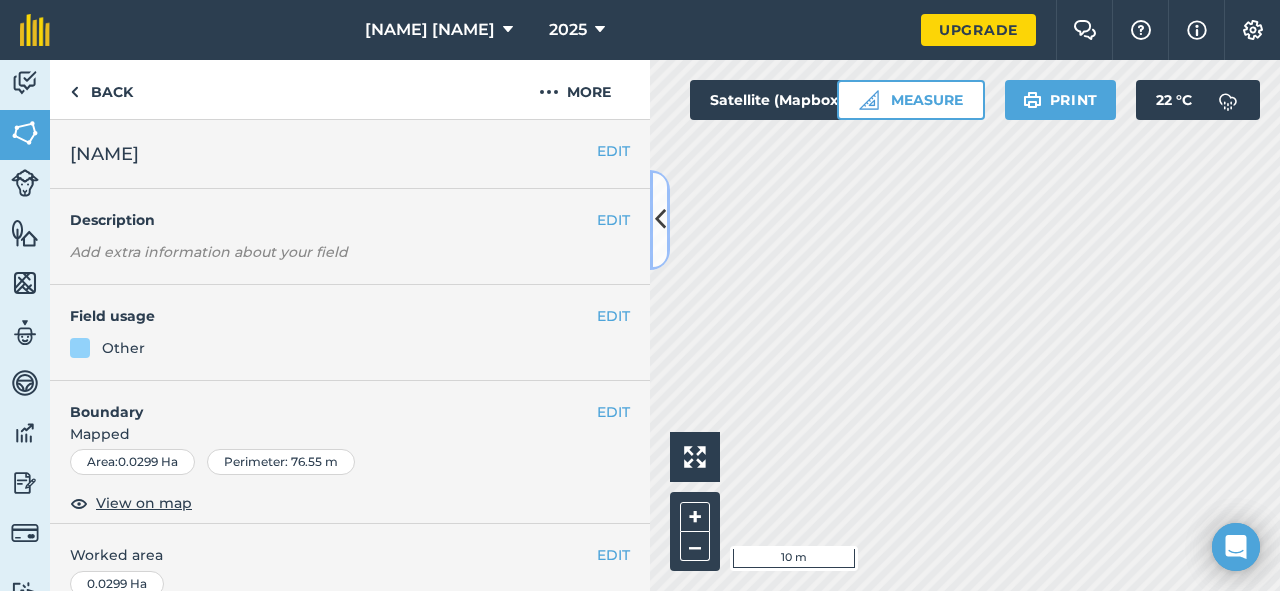 click at bounding box center (660, 219) 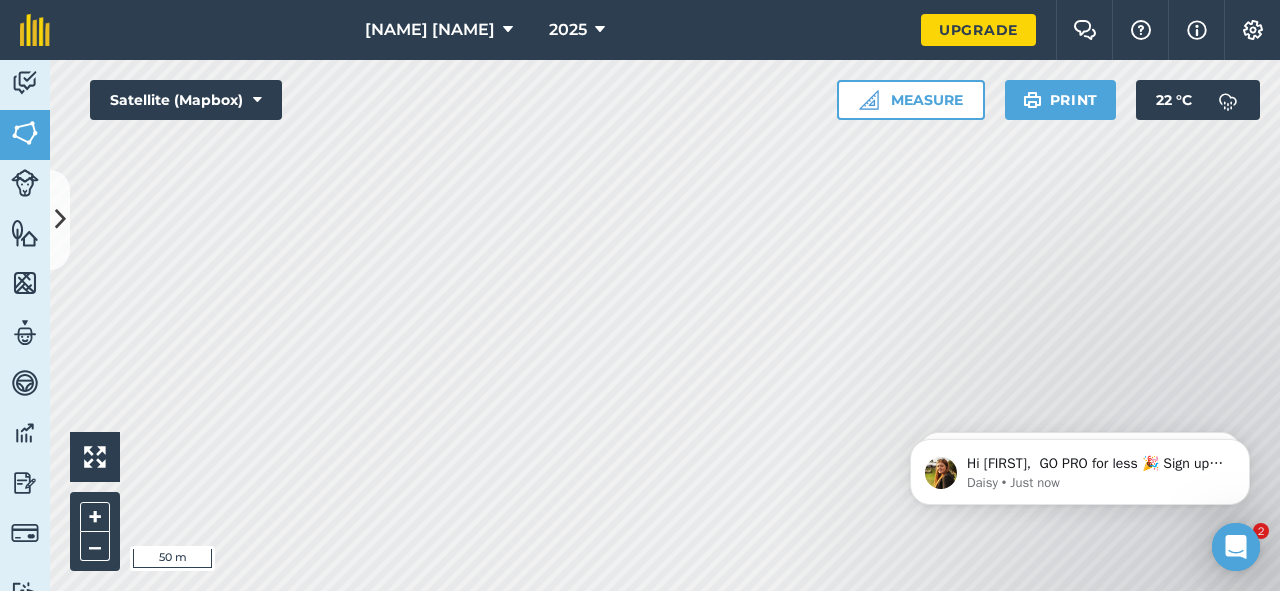 scroll, scrollTop: 0, scrollLeft: 0, axis: both 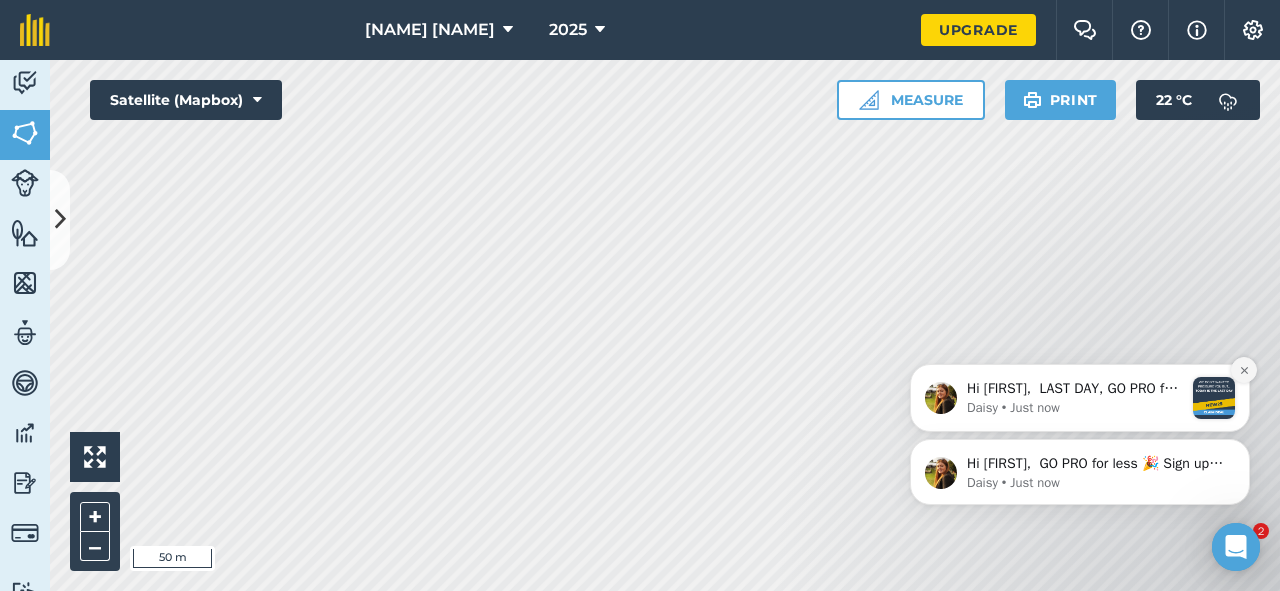 click 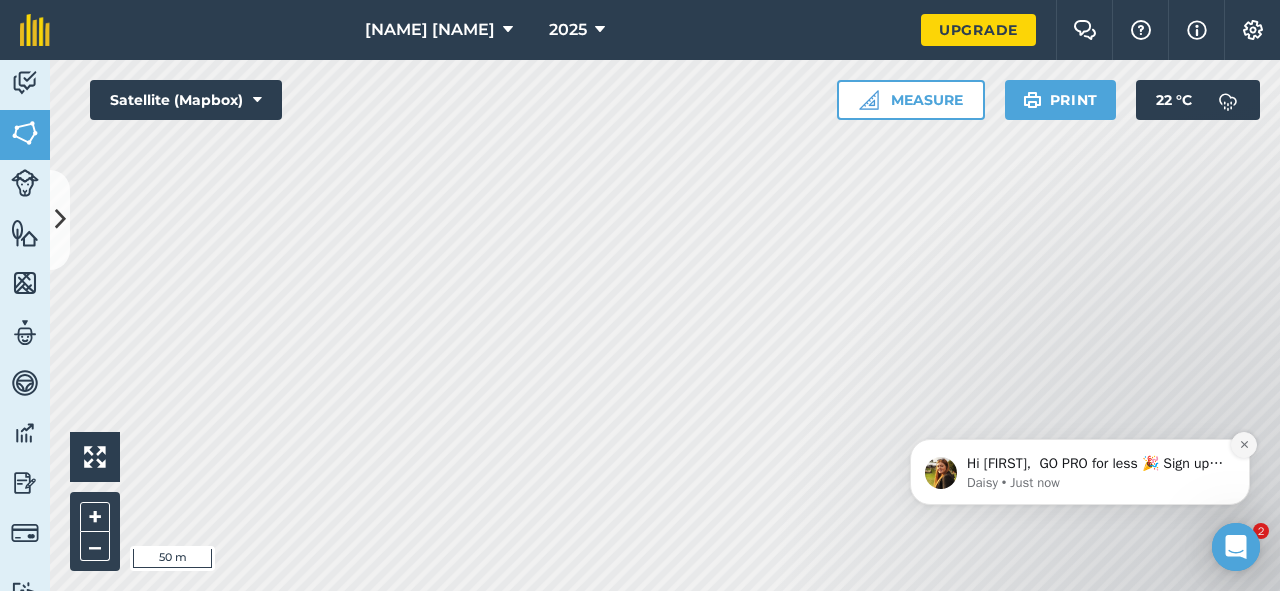click at bounding box center (1244, 445) 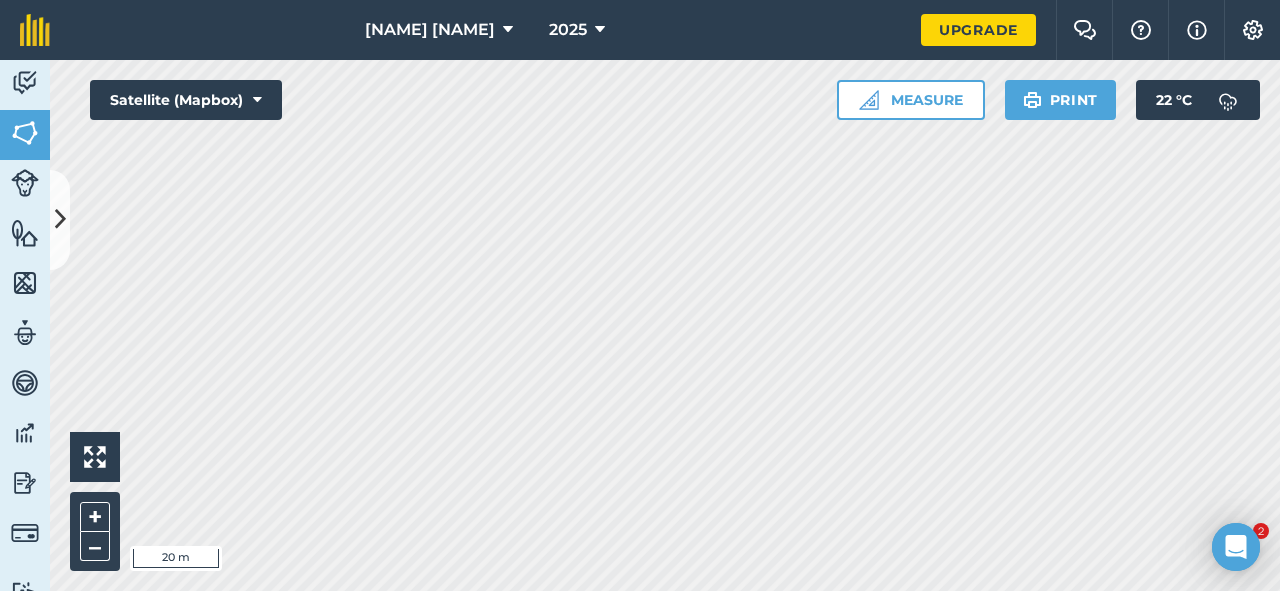 click on "[NAME] [NAME] 2025 Upgrade Farm Chat Help Info Settings Map printing is not available on our free plan Please upgrade to our Essentials, Plus or Pro plan to access this feature. Activity Fields Livestock Features Maps Team Vehicles Data Reporting Billing Tutorials Tutorials   Back   More EDIT [SEASON] [NUMBER] EDIT Description Add extra information about your field EDIT Field usage GRASS EDIT Boundary   Mapped Area :  0.1823   Ha Perimeter :   175.6   m   View on map EDIT Worked area 0.1823   Ha Sub-fields   Divide your fields into sections, e.g. for multiple crops or grazing blocks   Add sub-fields Add field job Add note   Field Health To-Do Field History Reports There are no outstanding tasks for this field. Click to start drawing i 20 m + – Satellite (Mapbox) Measure Print 22   ° C" at bounding box center (640, 295) 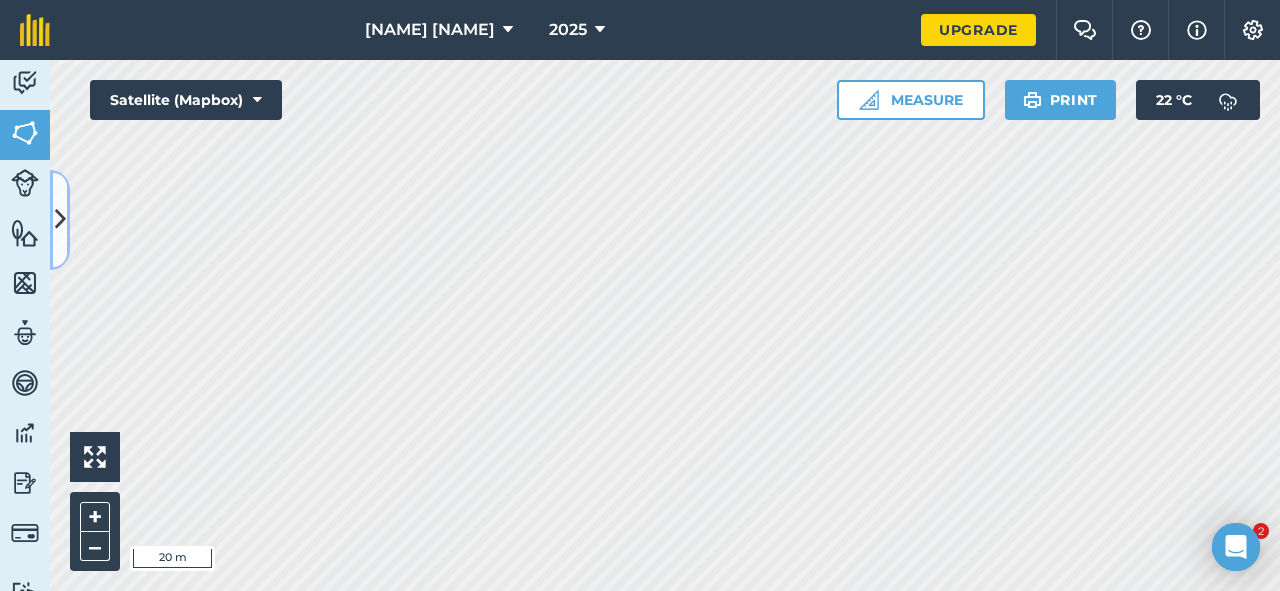 click at bounding box center (60, 220) 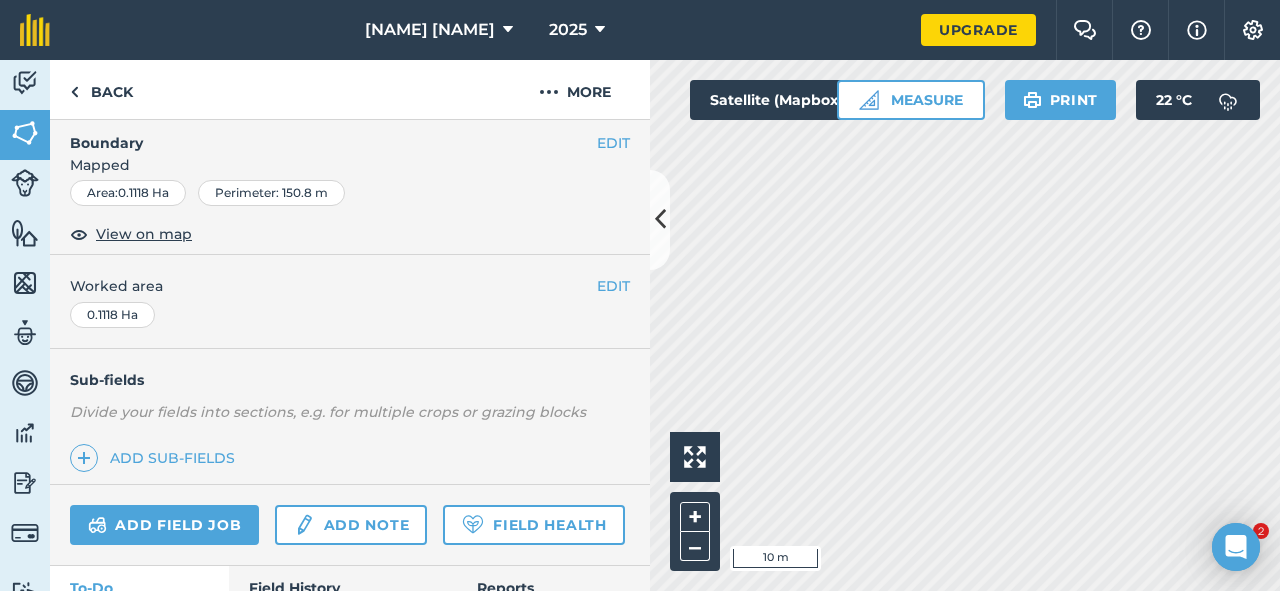 scroll, scrollTop: 260, scrollLeft: 0, axis: vertical 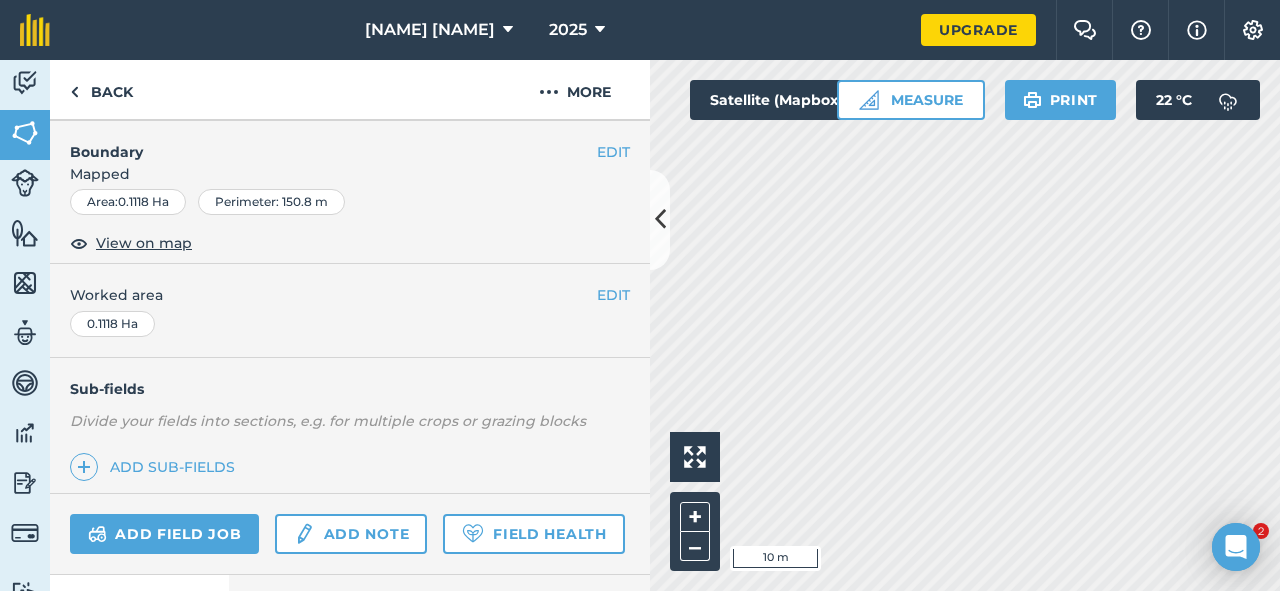 click on "Perimeter :   150.8   m" at bounding box center [271, 202] 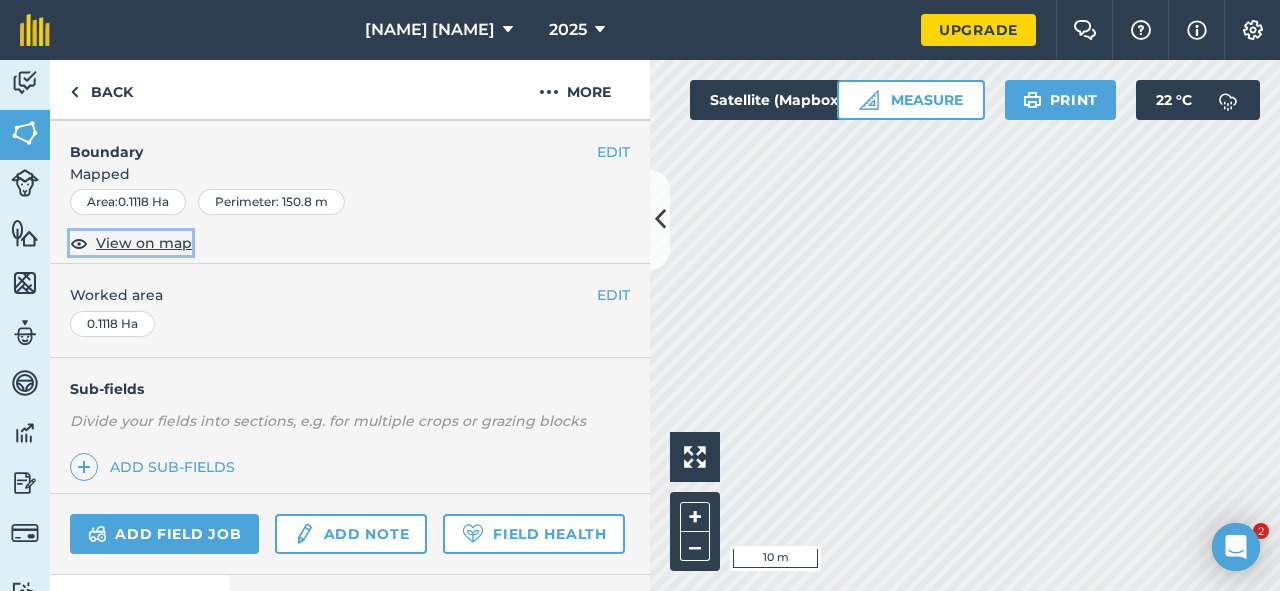 click on "View on map" at bounding box center [144, 243] 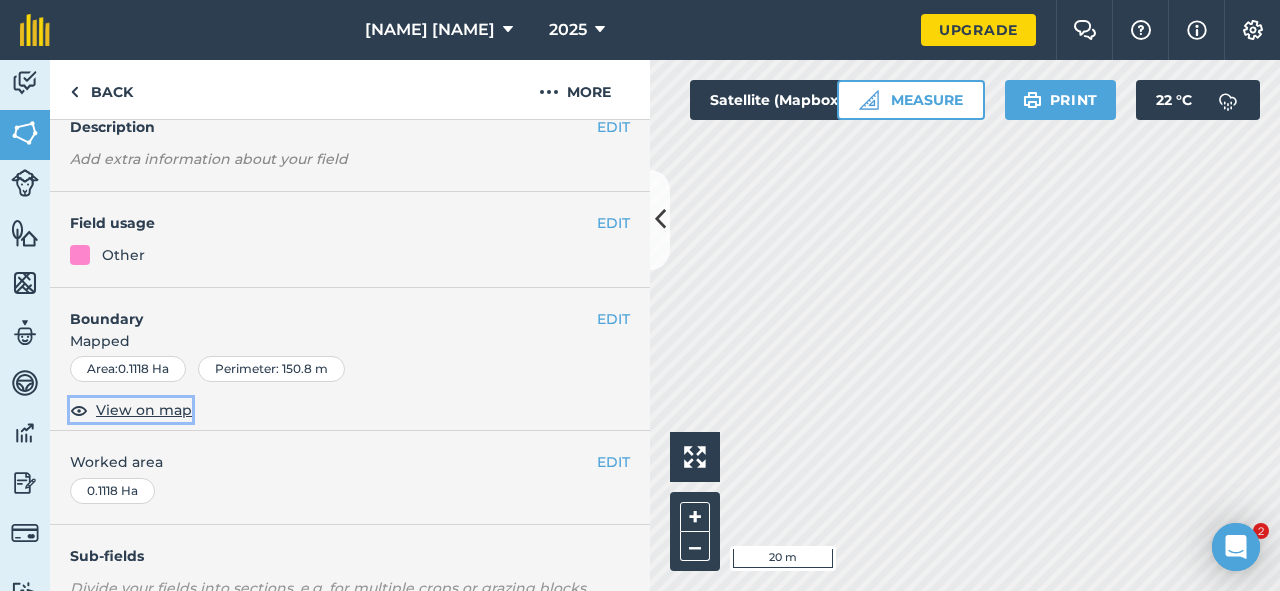 scroll, scrollTop: 48, scrollLeft: 0, axis: vertical 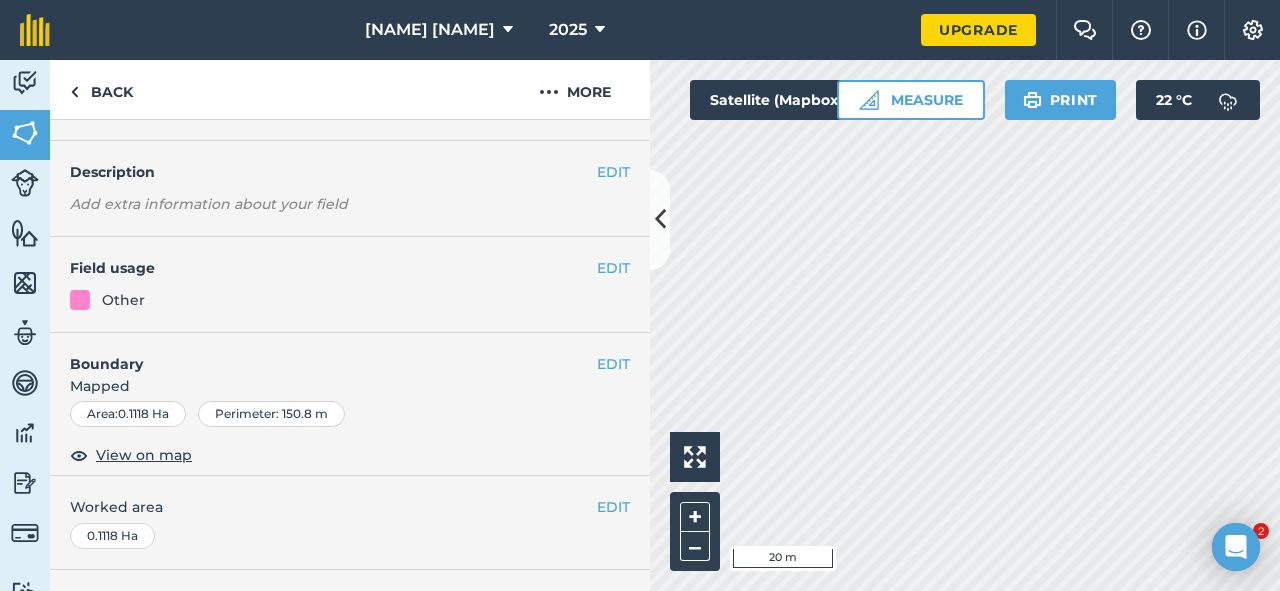 click on "Perimeter :   150.8   m" at bounding box center [271, 414] 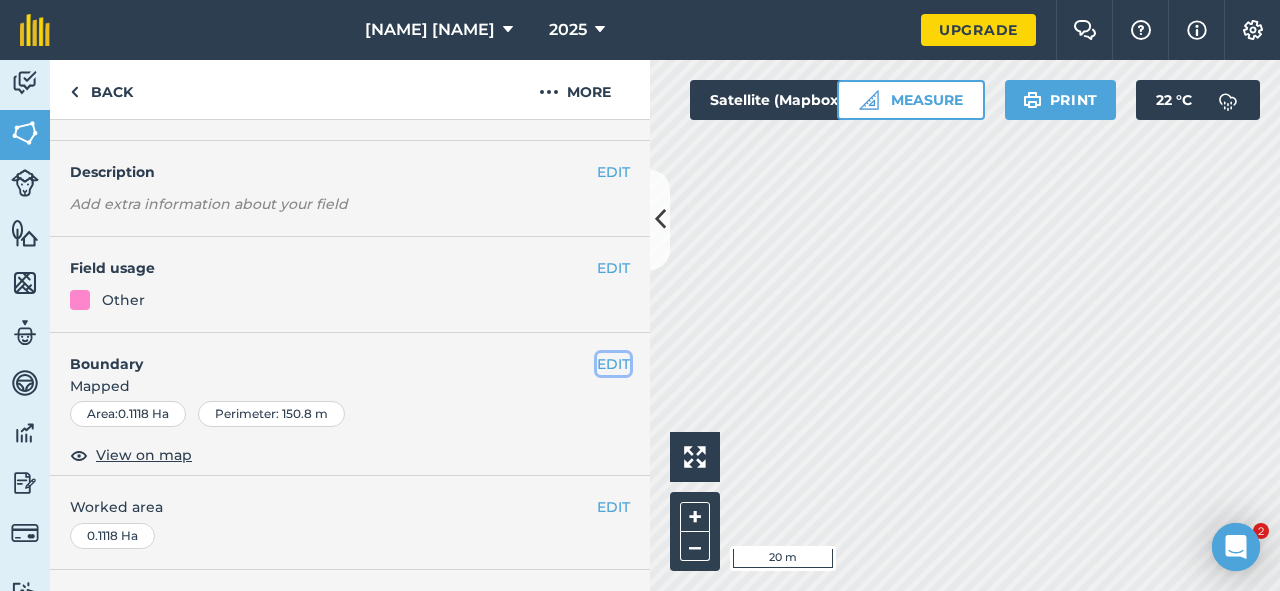click on "EDIT" at bounding box center (613, 364) 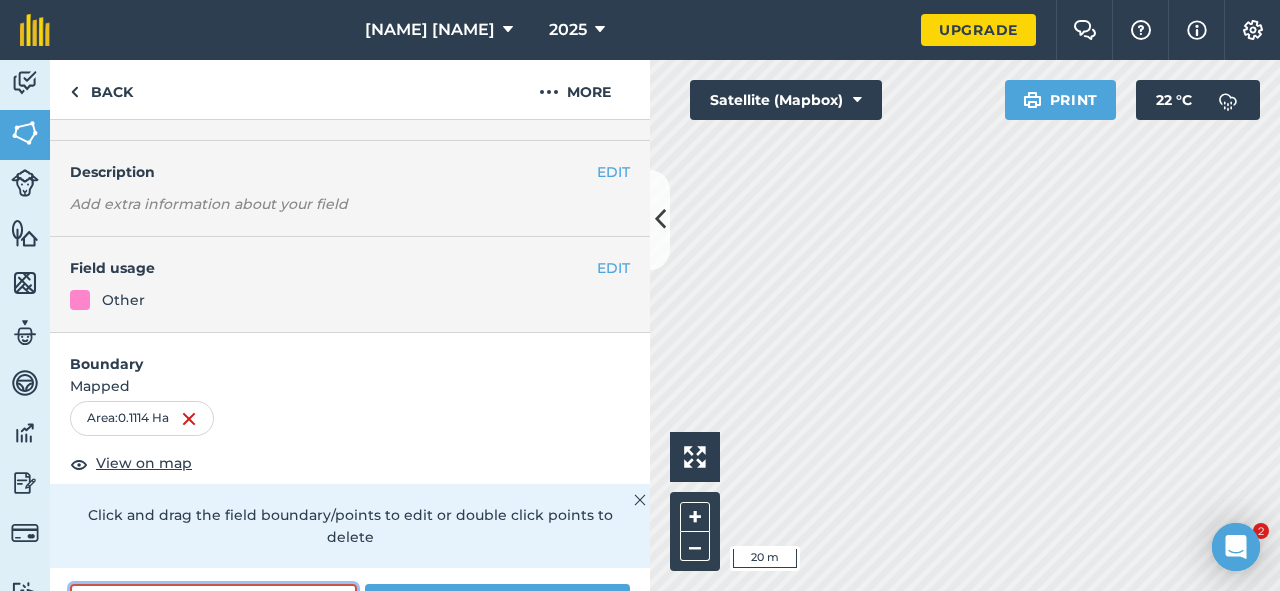 click on "Cancel" at bounding box center (213, 604) 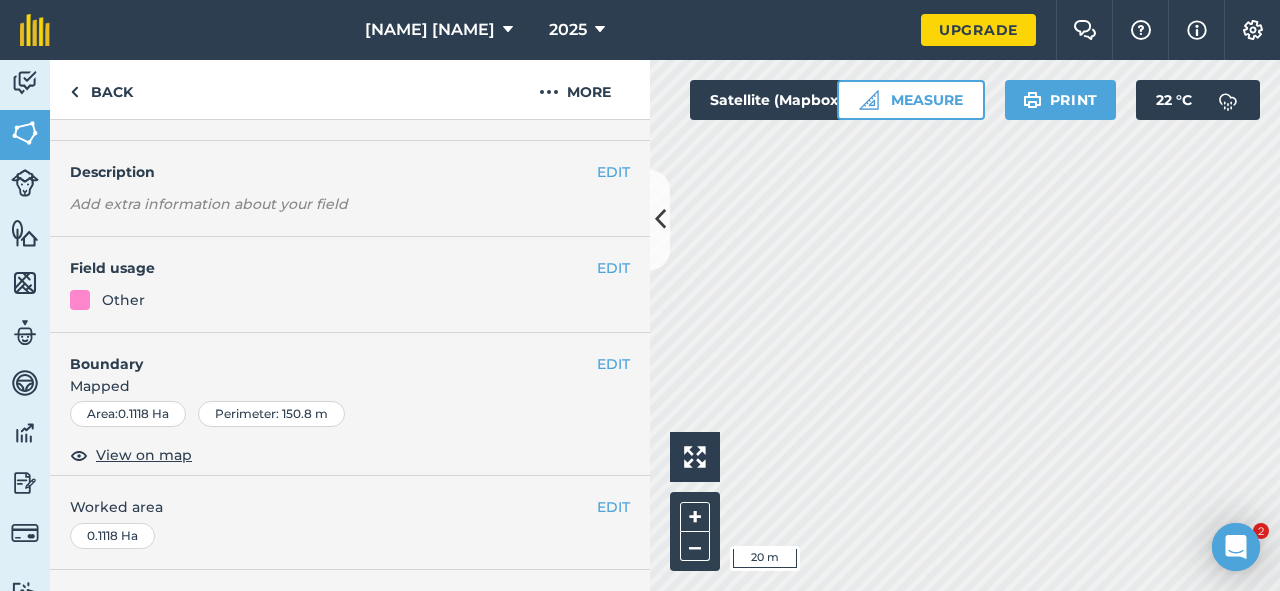 click on "Perimeter :   150.8   m
2" at bounding box center (640, 295) 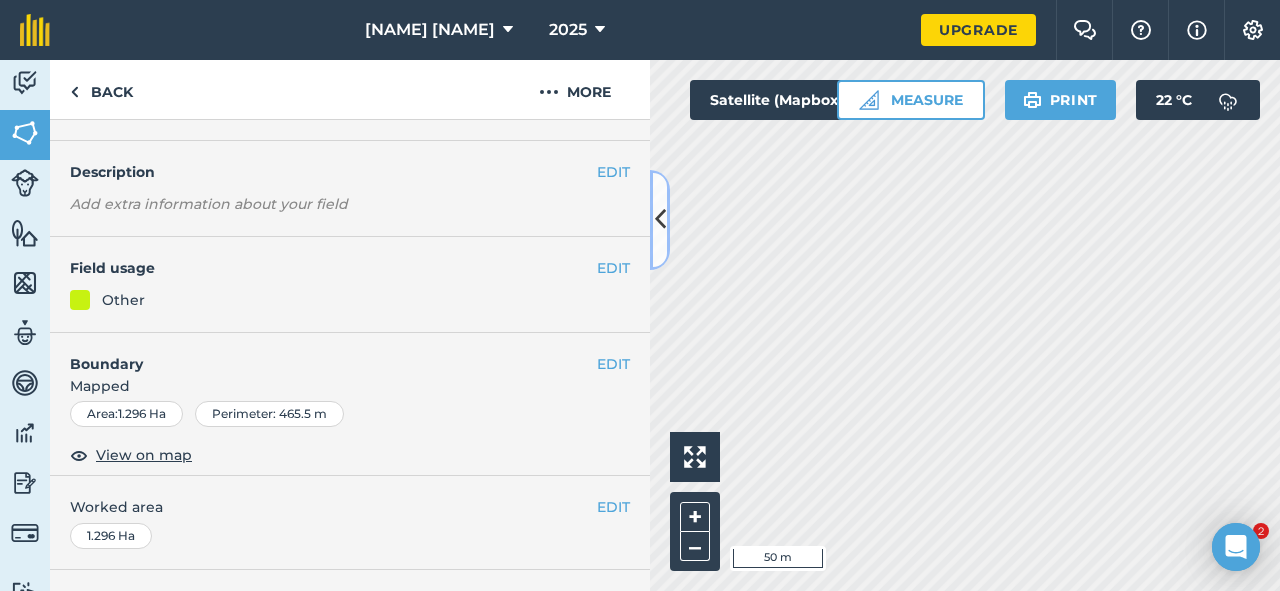 click at bounding box center [660, 219] 